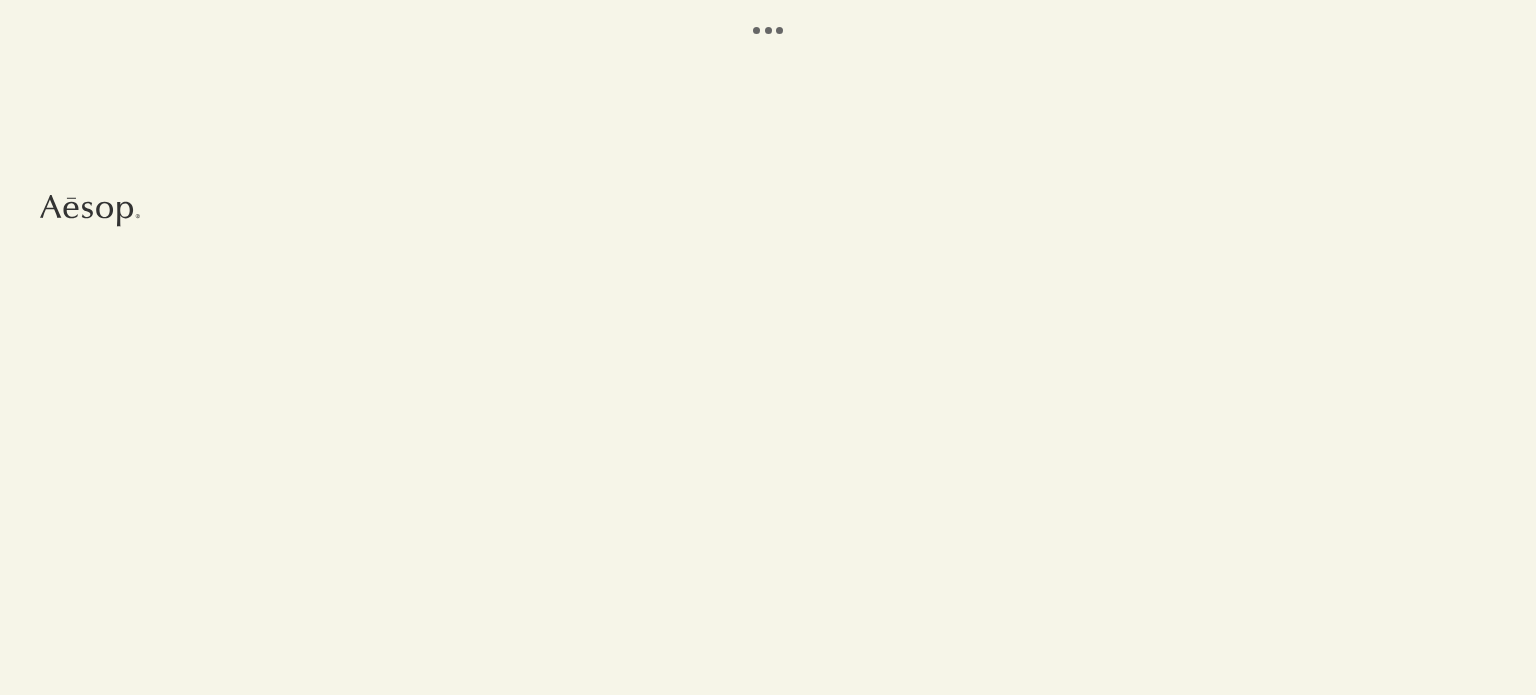 scroll, scrollTop: 0, scrollLeft: 0, axis: both 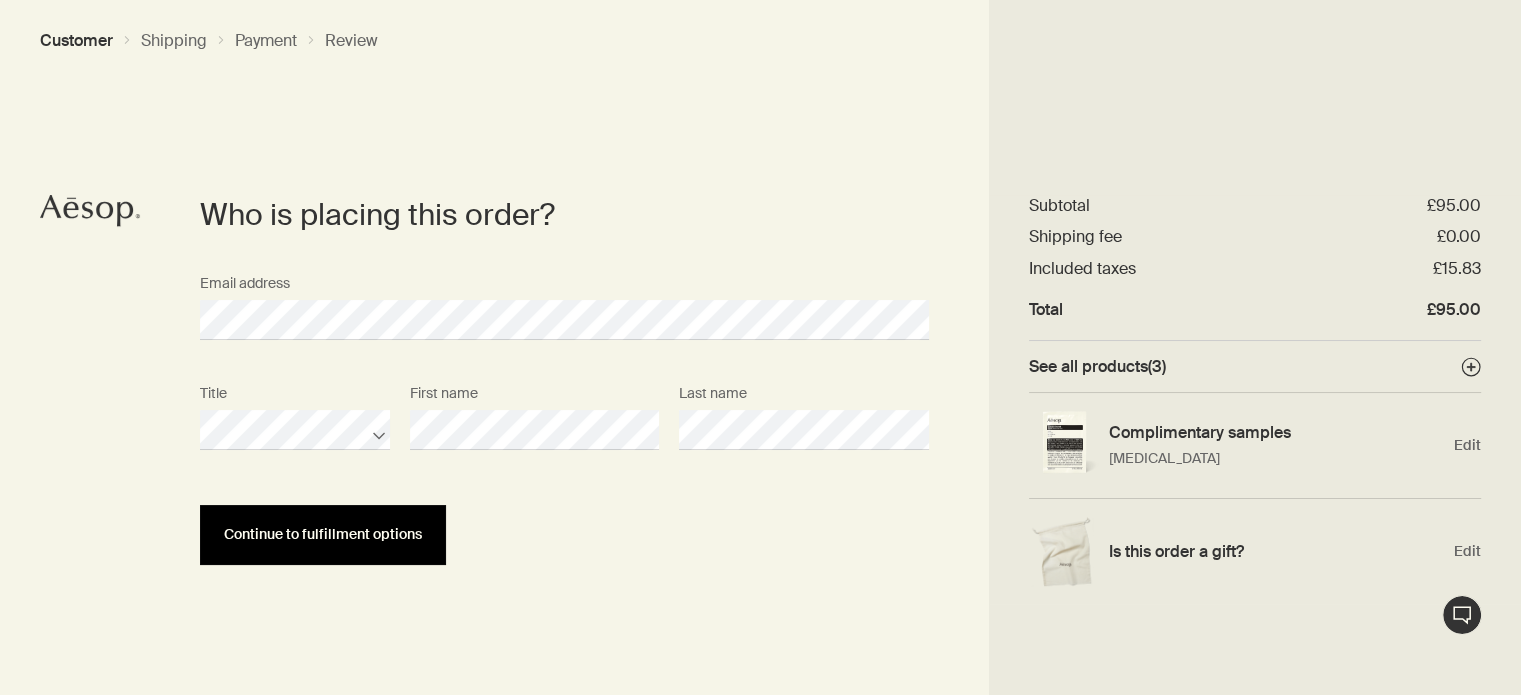 click on "Continue to fulfillment options" at bounding box center [323, 535] 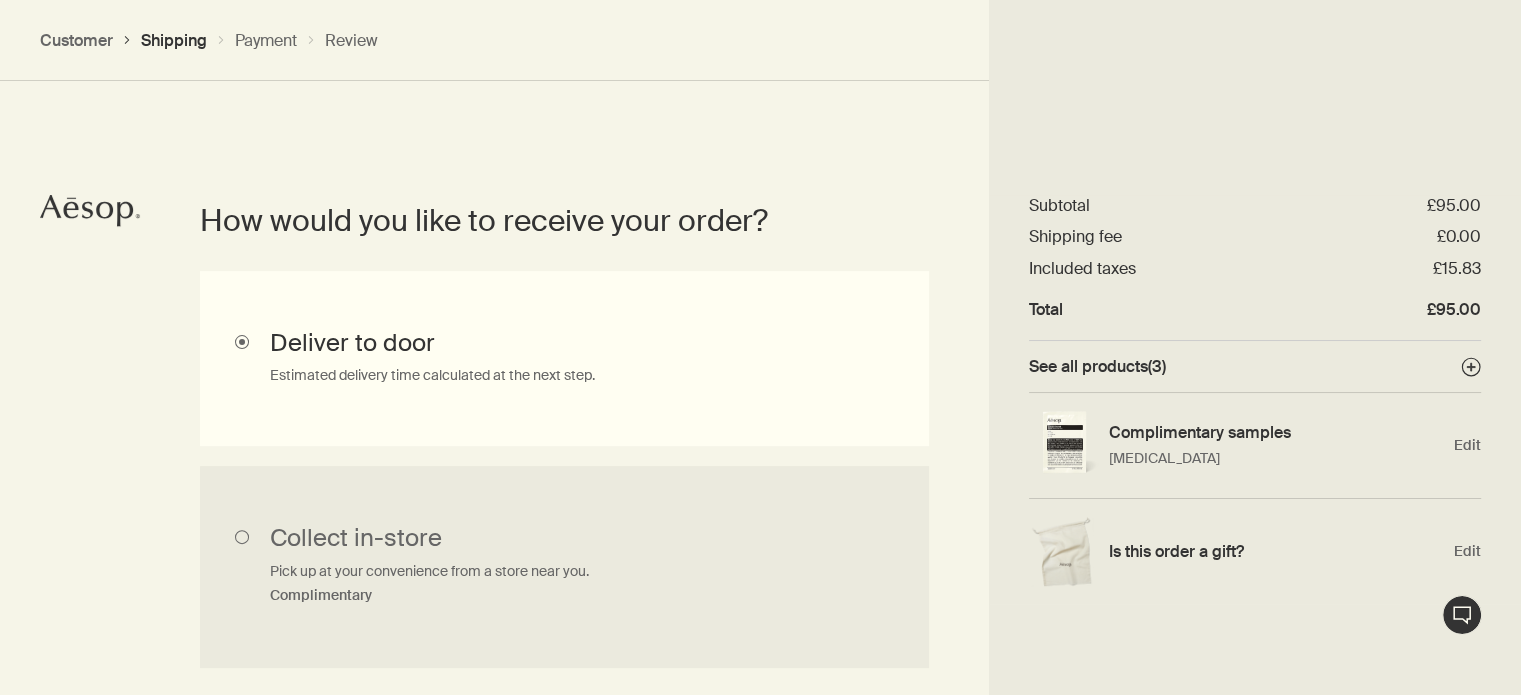 scroll, scrollTop: 448, scrollLeft: 0, axis: vertical 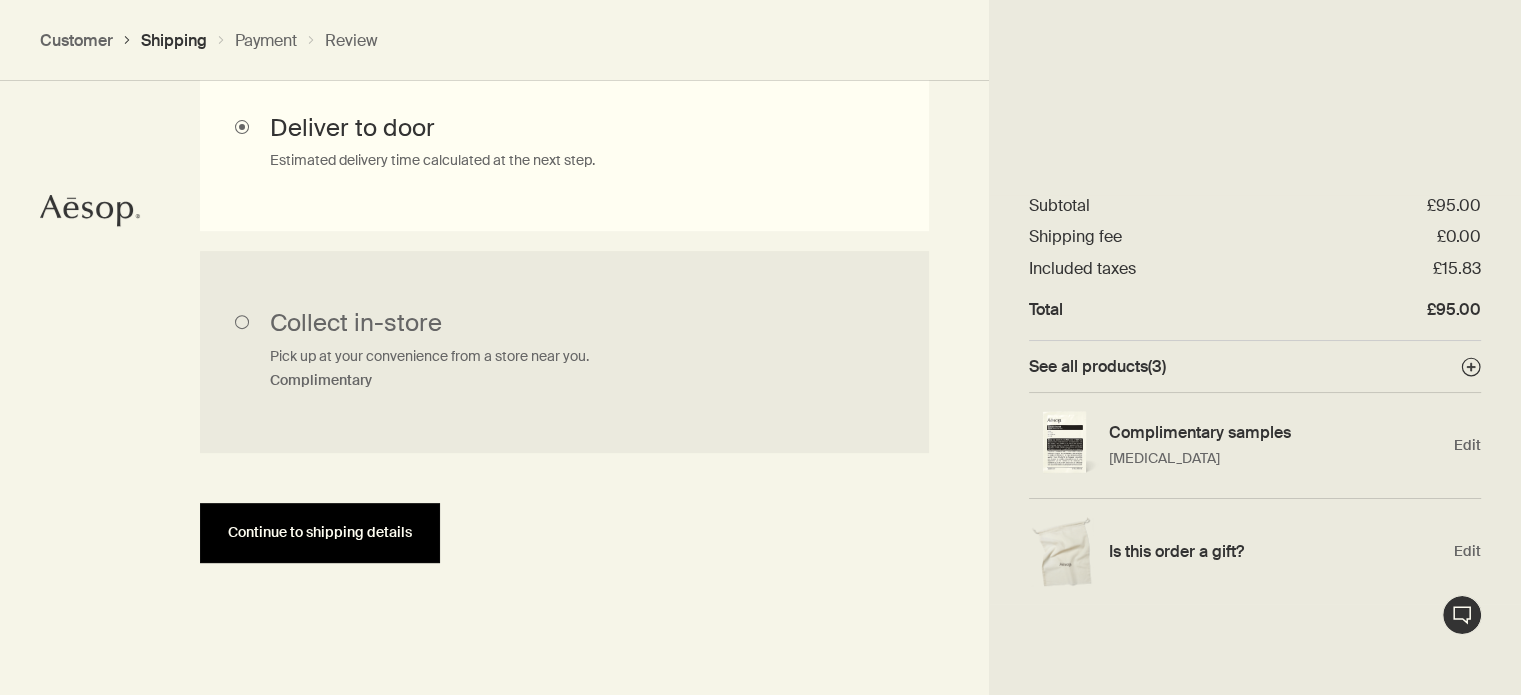 click on "Continue to shipping details" at bounding box center [320, 532] 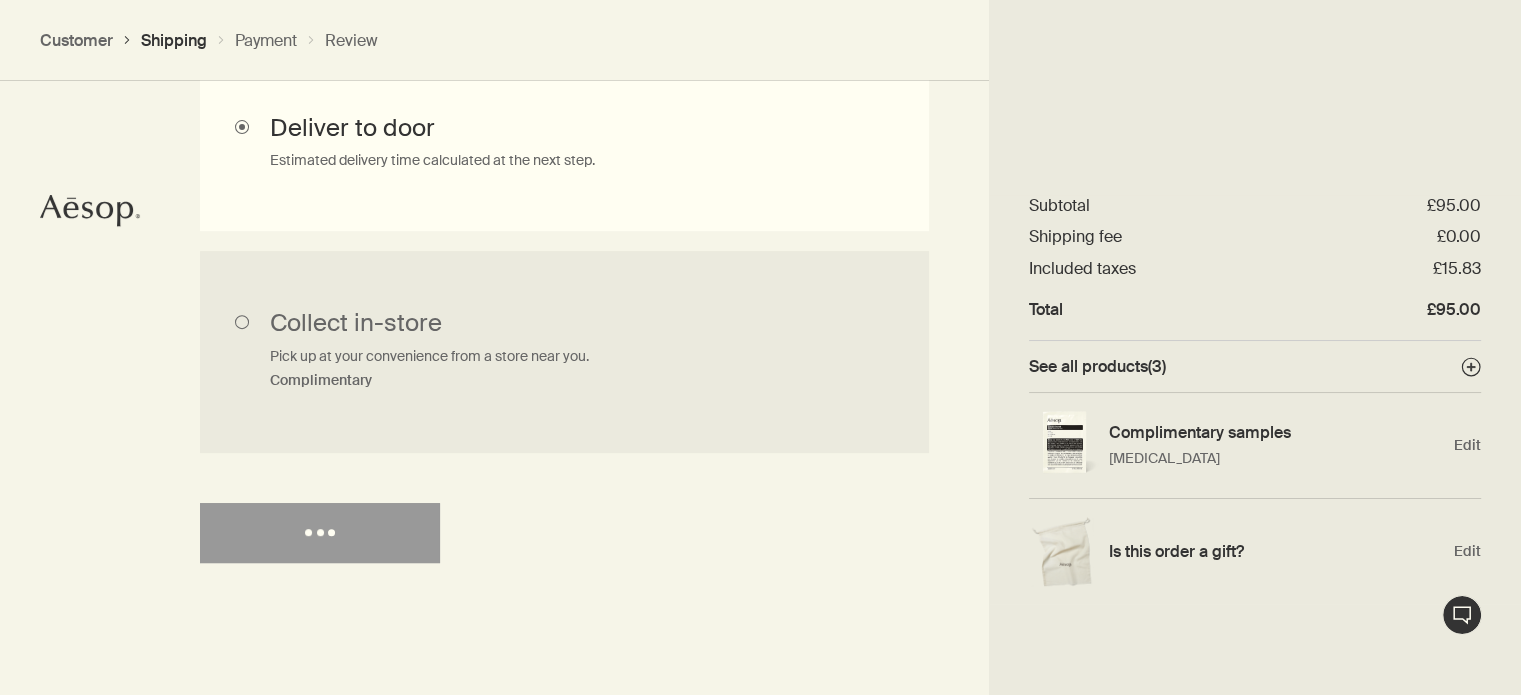 select on "GB" 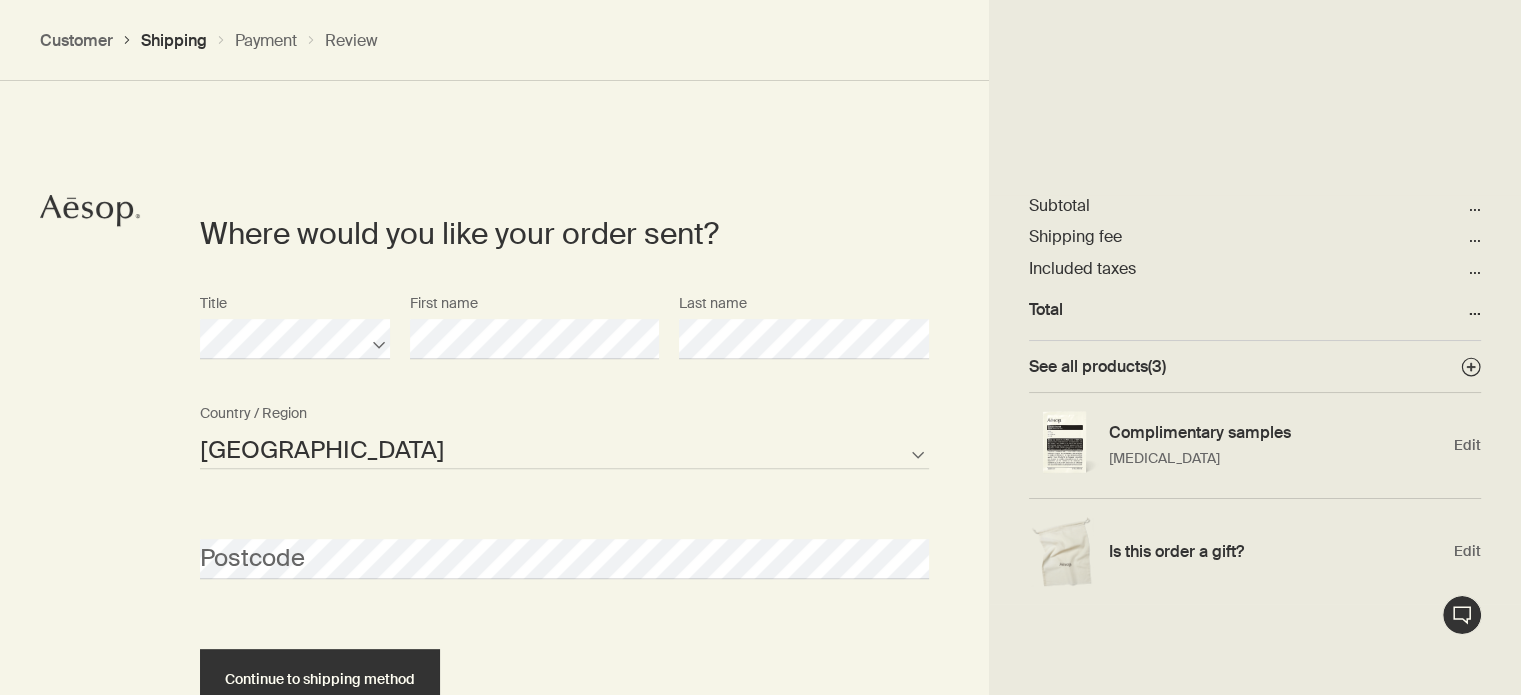 scroll, scrollTop: 865, scrollLeft: 0, axis: vertical 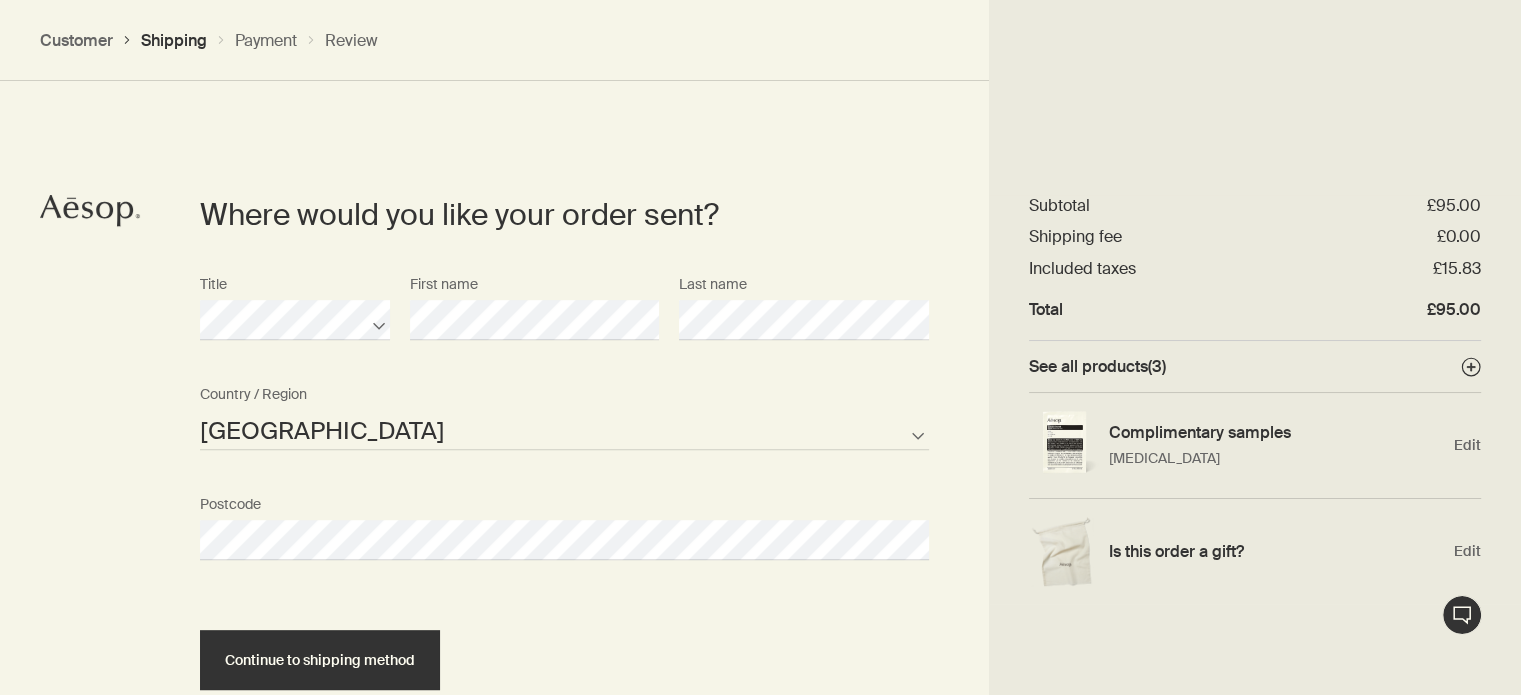 select on "GB" 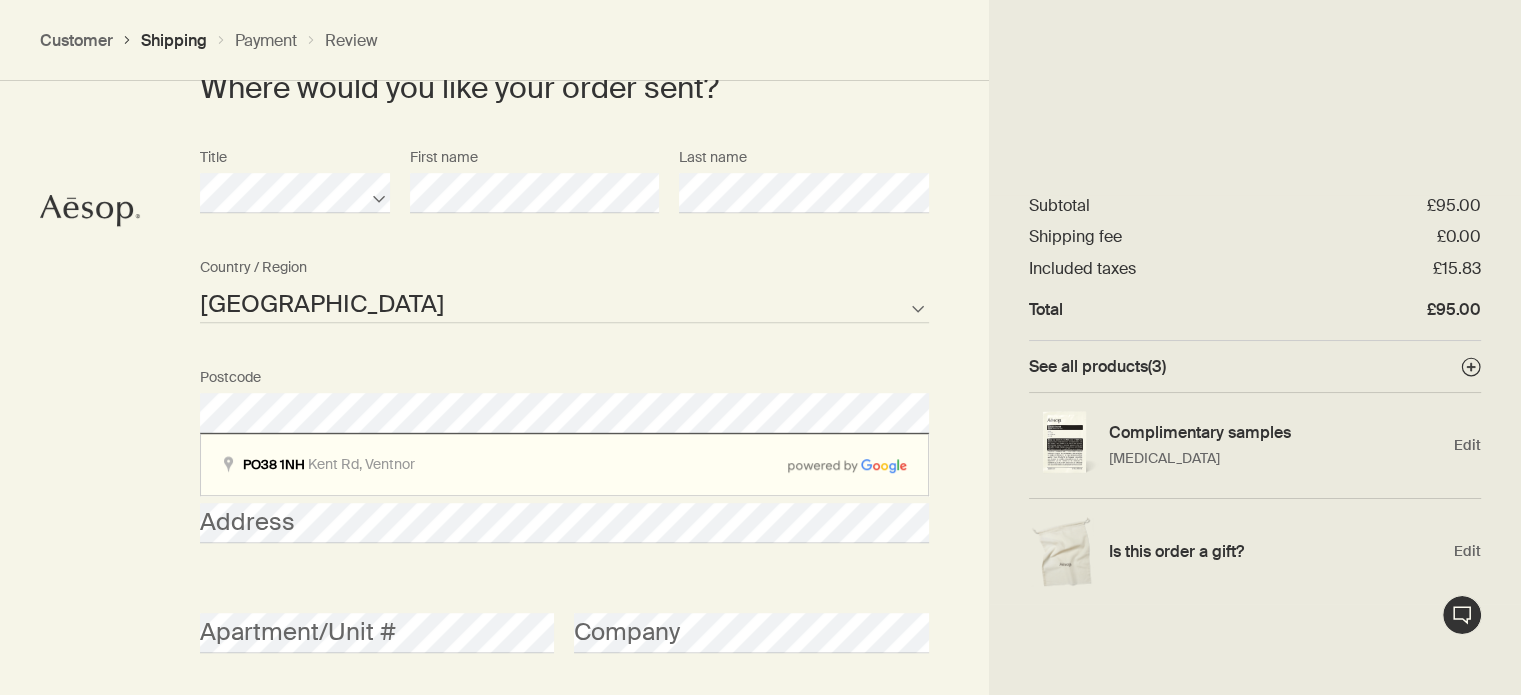scroll, scrollTop: 998, scrollLeft: 0, axis: vertical 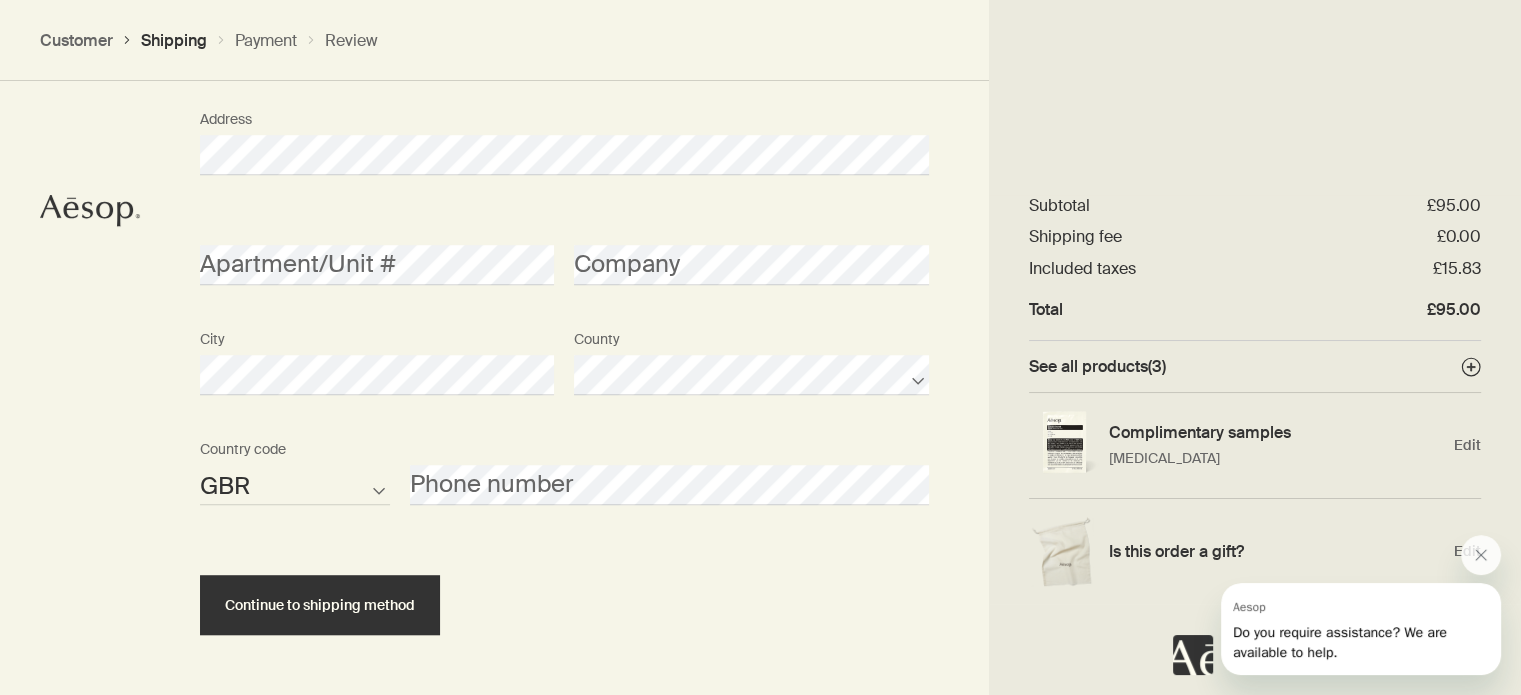 click on "AFG ALB DZA ASM AND AGO AIA ATA ATG ARG ARM ABW AUS AUT AZE BHS BHR BGD BRB BLR BEL BLZ BEN BMU BTN BOL BIH BWA BRA IOT VGB BRN BGR BFA BDI KHM CMR CAN CPV CYM CAF TCD CHL CHN CXR CCK COL COM COK CRI HRV CUB CUW CYP CZE COD DNK DJI DMA DOM TLS ECU EGY SLV GNQ ERI EST ETH FLK FRO FJI FIN FRA PYF GAB GMB GEO DEU GHA GIB GRC GRL GRD GUM GTM GGY GIN GNB GUY HTI HND HKG HUN ISL IND IDN IRN IRQ IRL IMN ISR ITA CIV JAM JPN JEY JOR KAZ KEN KIR XKX KWT KGZ LAO LVA LBN LSO LBR LBY LIE LTU LUX MAC MKD MDG MWI MYS MDV MLI MLT MHL MRT MUS MYT MEX FSM MDA MCO MNG MNE MSR MAR MOZ MMR NAM NRU NPL NLD ANT NCL NZL NIC NER NGA NIU PRK MNP NOR OMN PAK PLW PSE PAN PNG PRY PER PHL PCN POL PRT PRI QAT COG REU ROU RUS RWA BLM SHN KNA LCA MAF SPM VCT WSM SMR STP SAU SEN SRB SYC SLE SGP SXM SVK SVN SLB SOM KOR ZAF SSD ESP LKA SDN SUR SJM SWZ SWE CHE SYR TWN TJK TZA THA TGO TKL TON TTO TUN TUR TKM TCA TUV VIR UGA UKR ARE GBR USA URY UZB VUT VAT VEN VNM WLF ESH YEM ZMB ZWE" at bounding box center [295, 485] 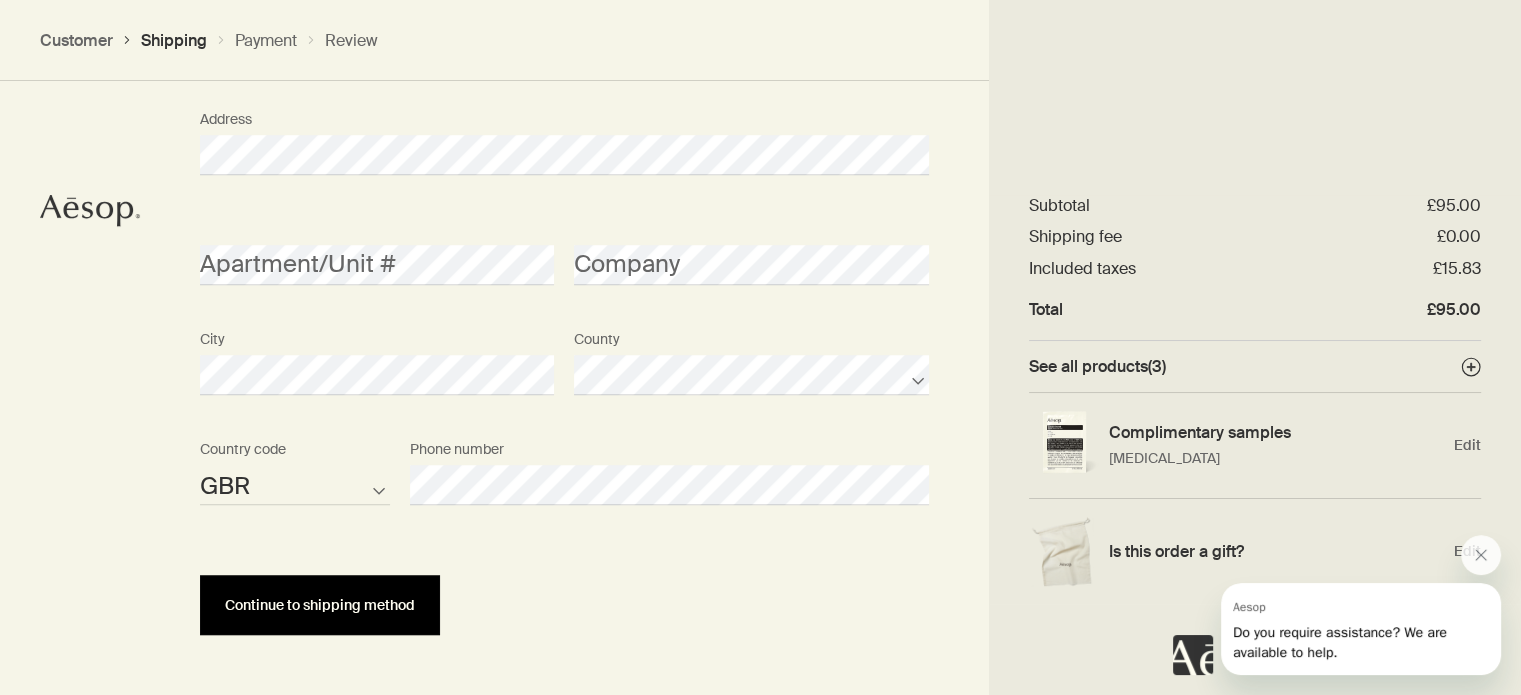click on "Continue to shipping method" at bounding box center (320, 605) 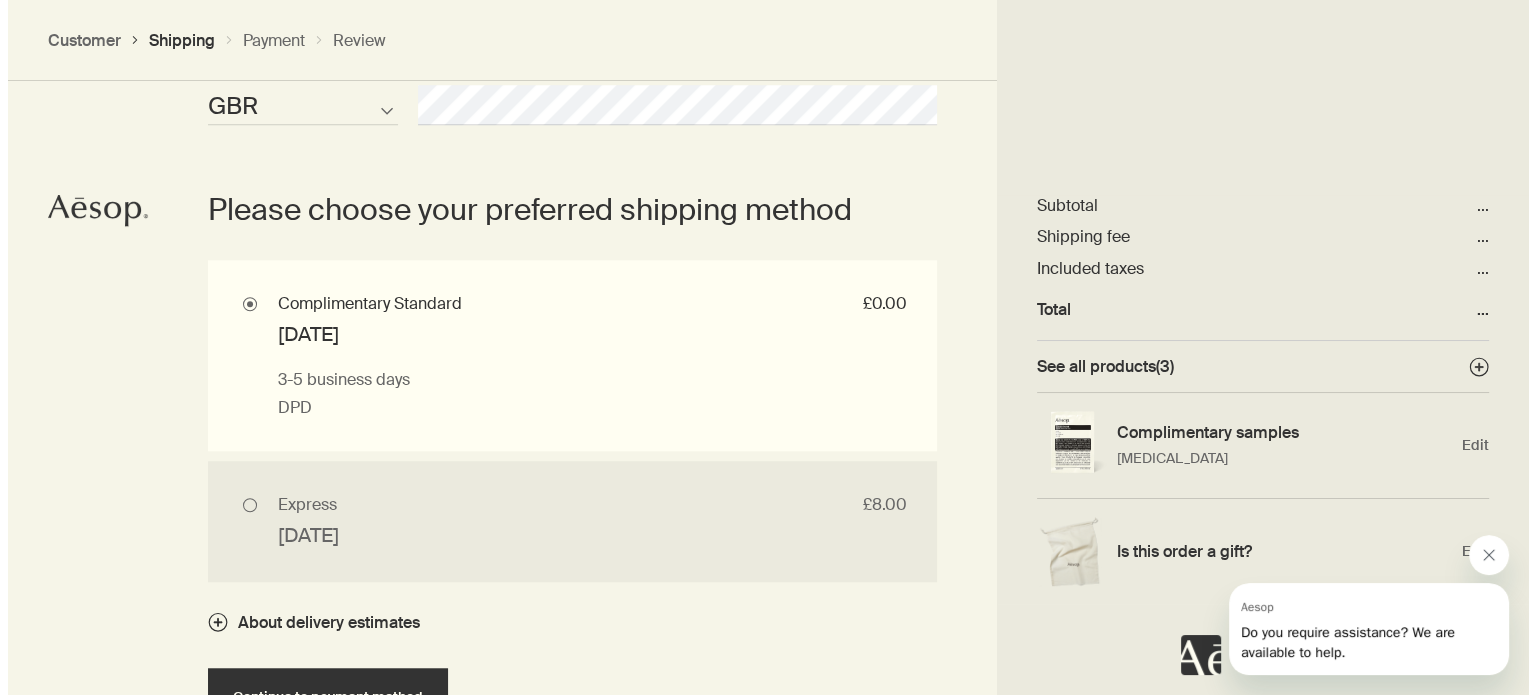 scroll, scrollTop: 1743, scrollLeft: 0, axis: vertical 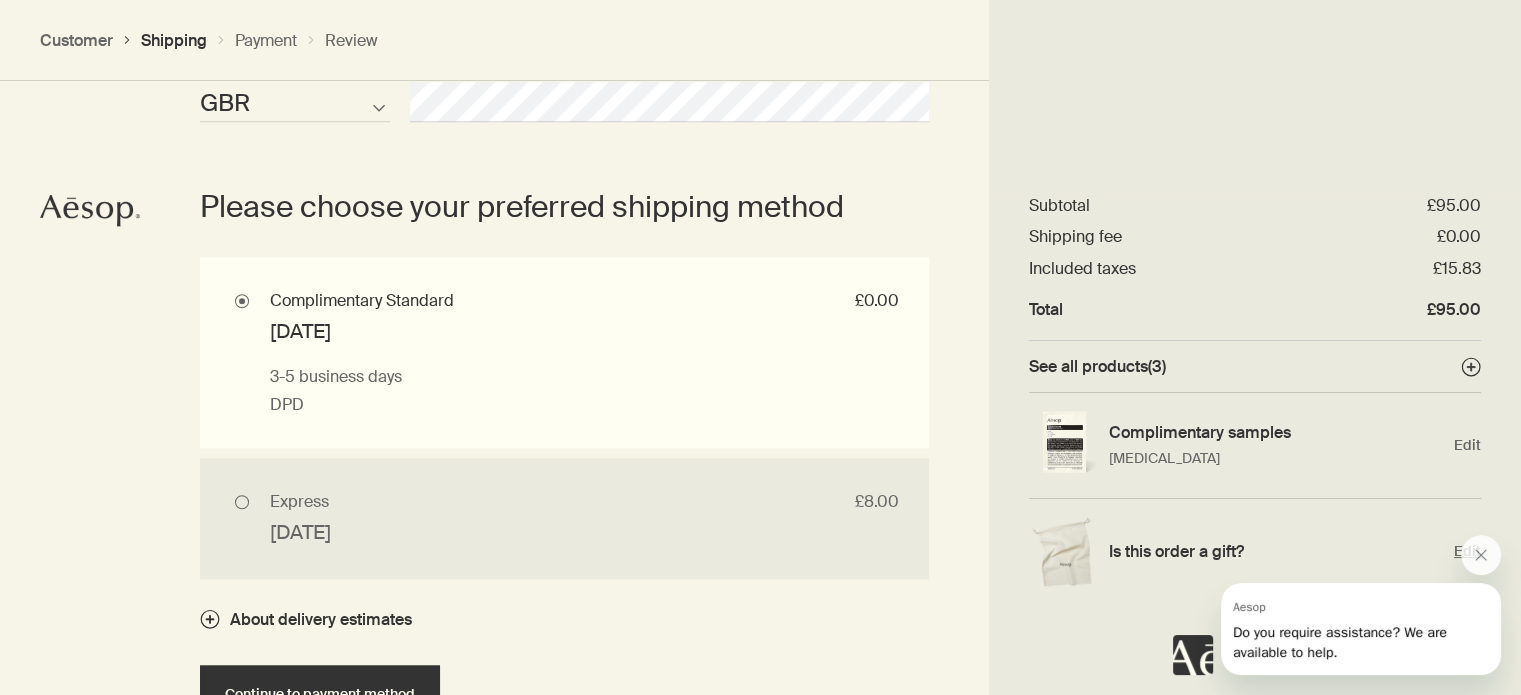 click on "Is this order a gift?" at bounding box center (1276, 551) 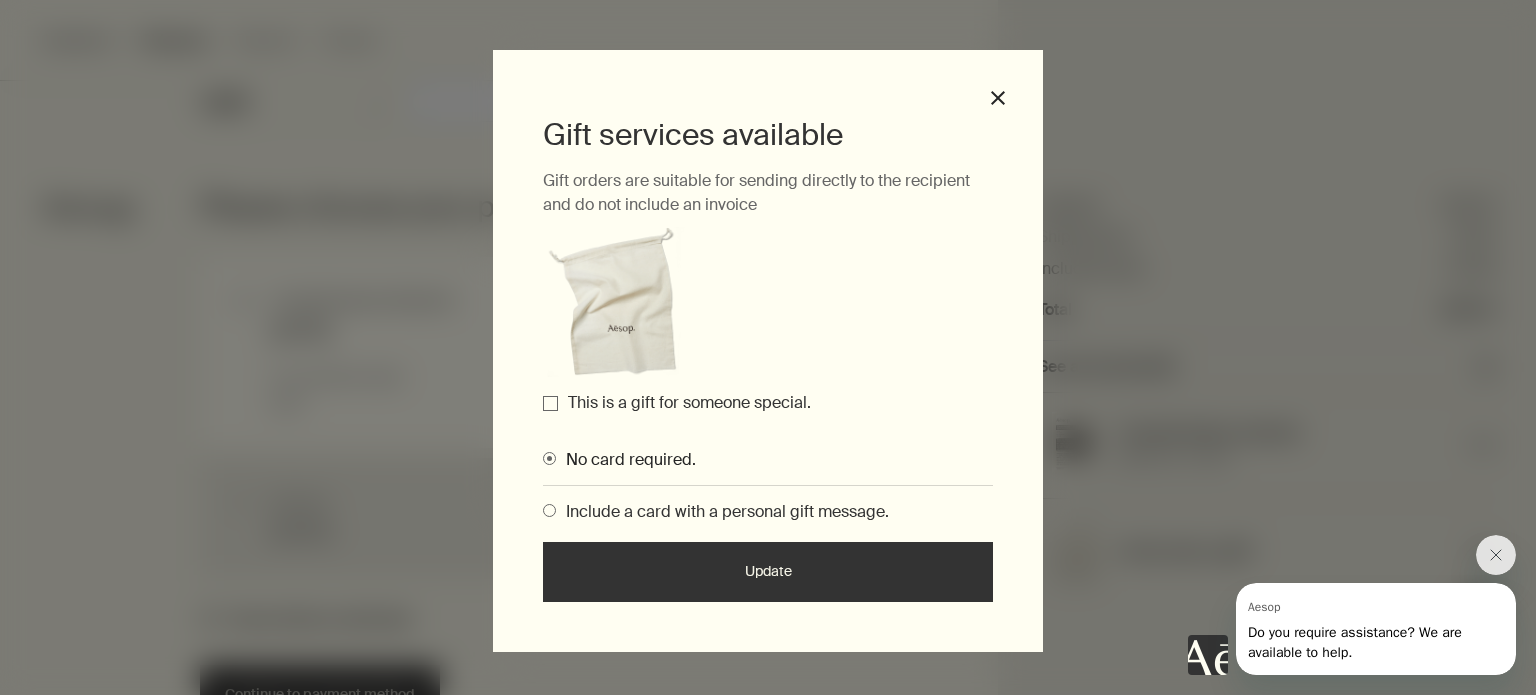 click at bounding box center (549, 510) 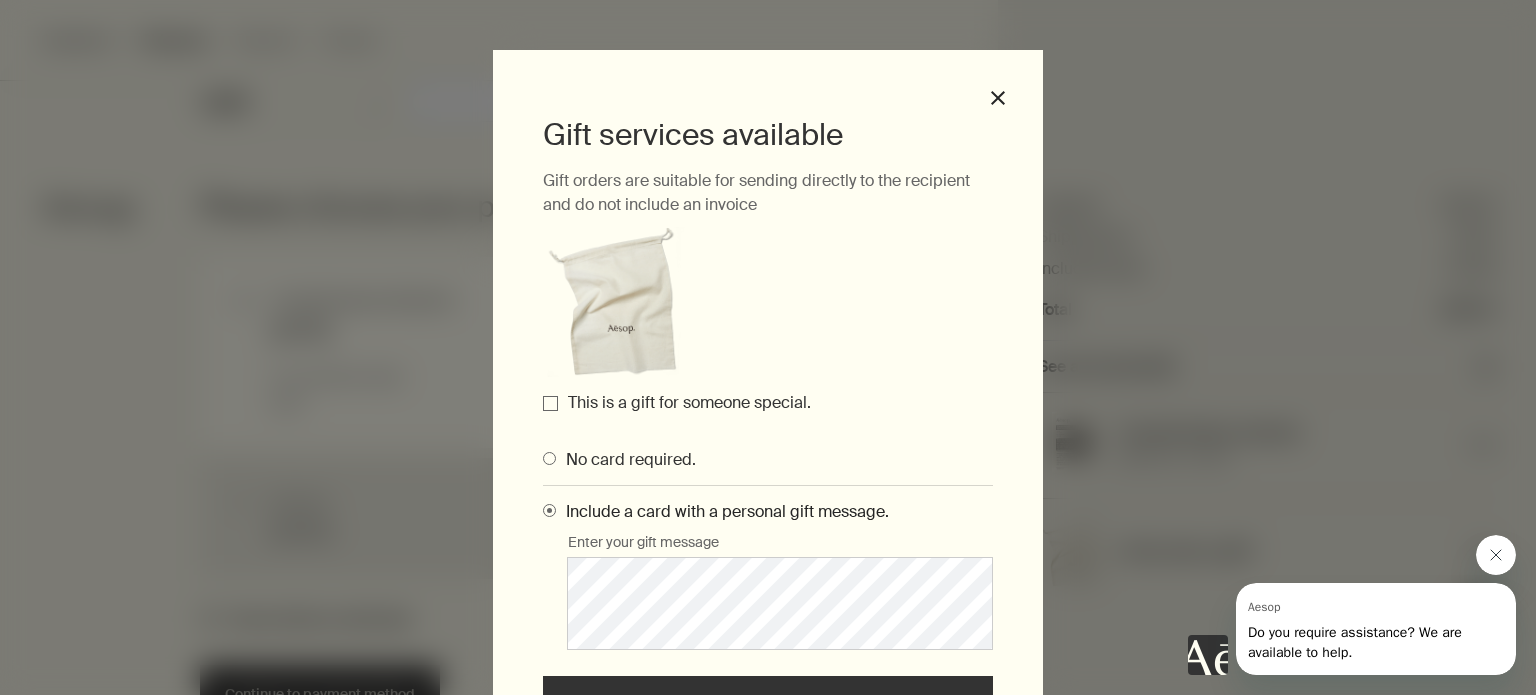 drag, startPoint x: 1494, startPoint y: 558, endPoint x: 2976, endPoint y: 1110, distance: 1581.4639 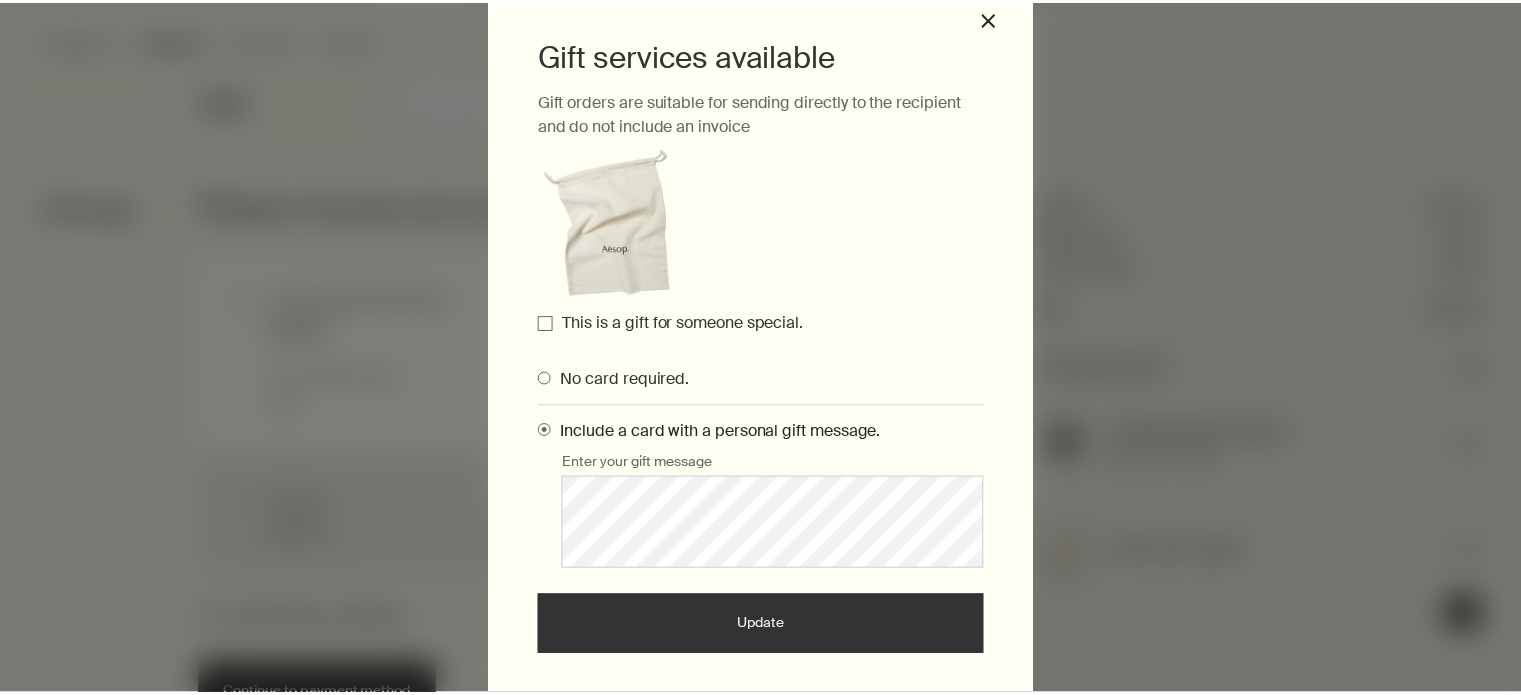scroll, scrollTop: 120, scrollLeft: 0, axis: vertical 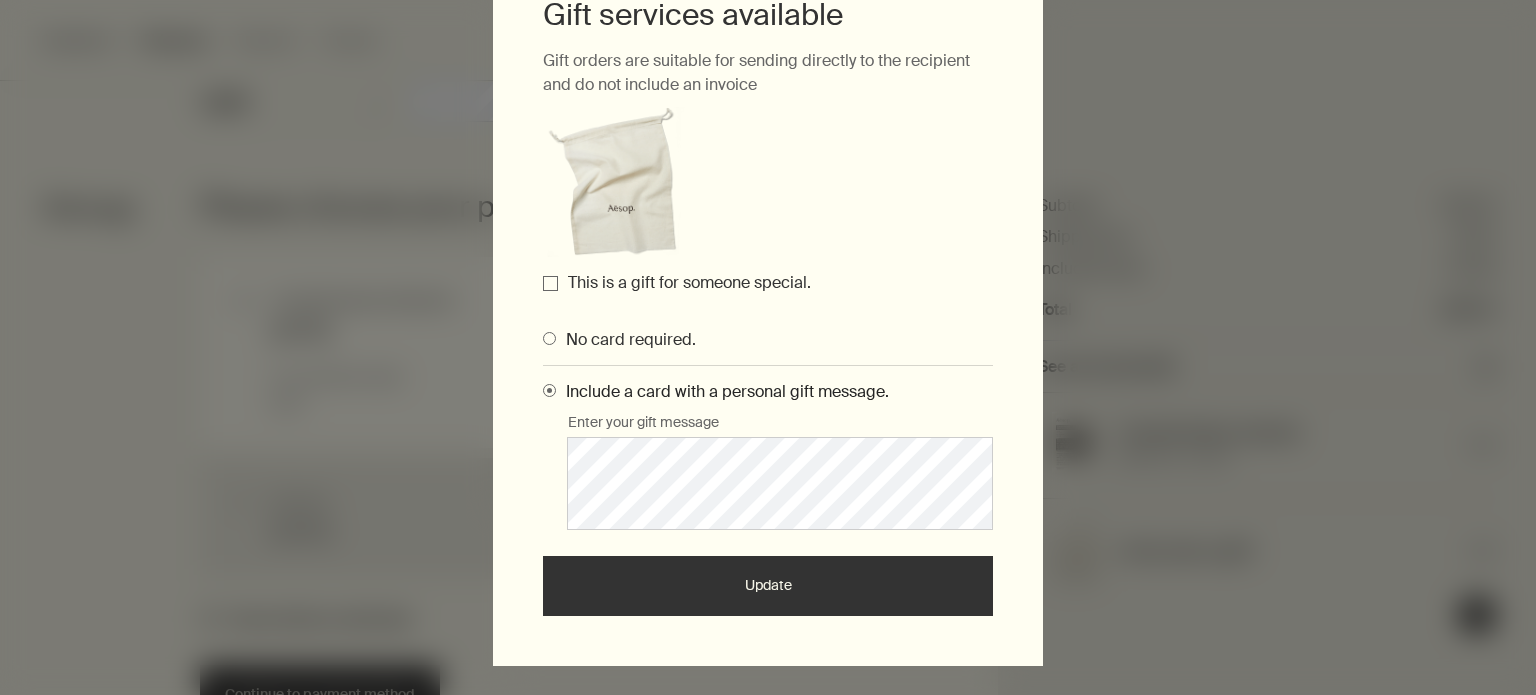 click on "Update" at bounding box center (768, 586) 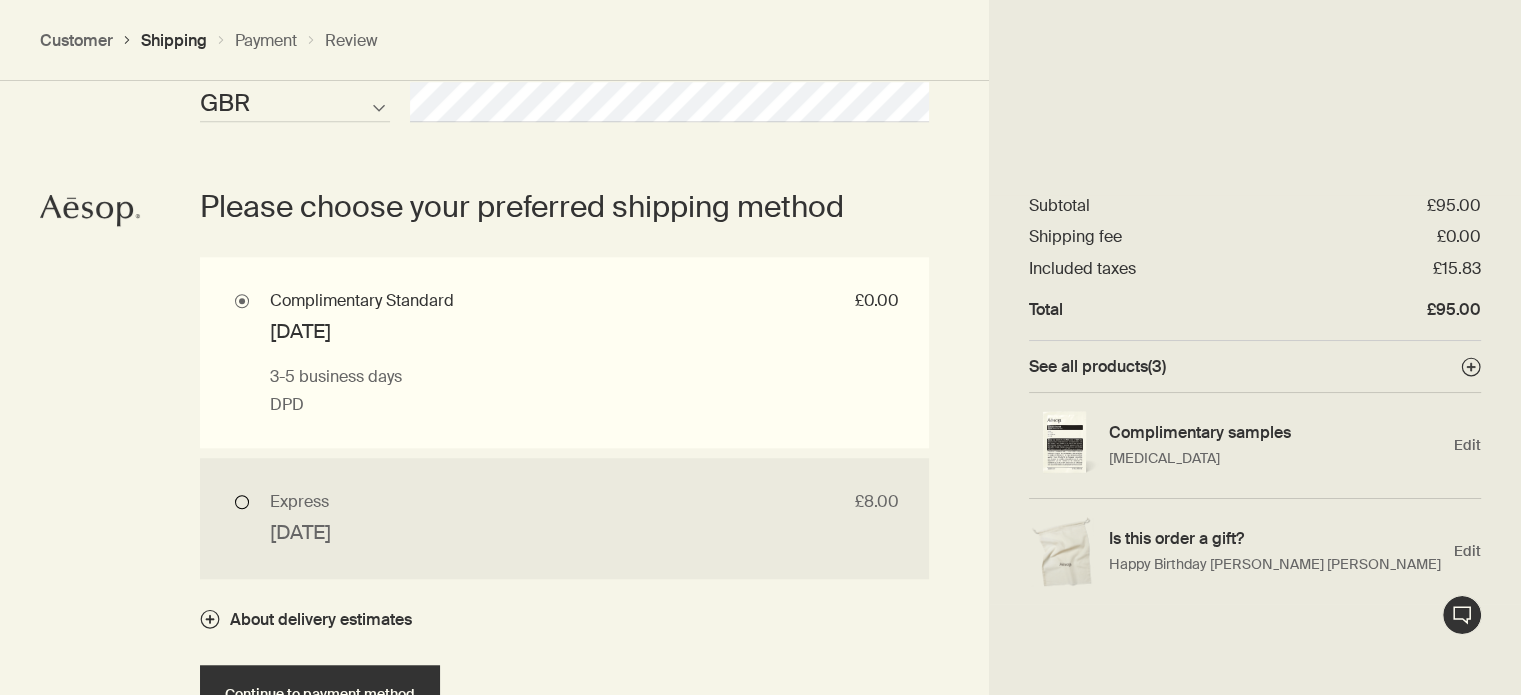 click on "Express £8.00 Fri 11 Jul Next business day if ordered before 12pm DPD" at bounding box center [564, 518] 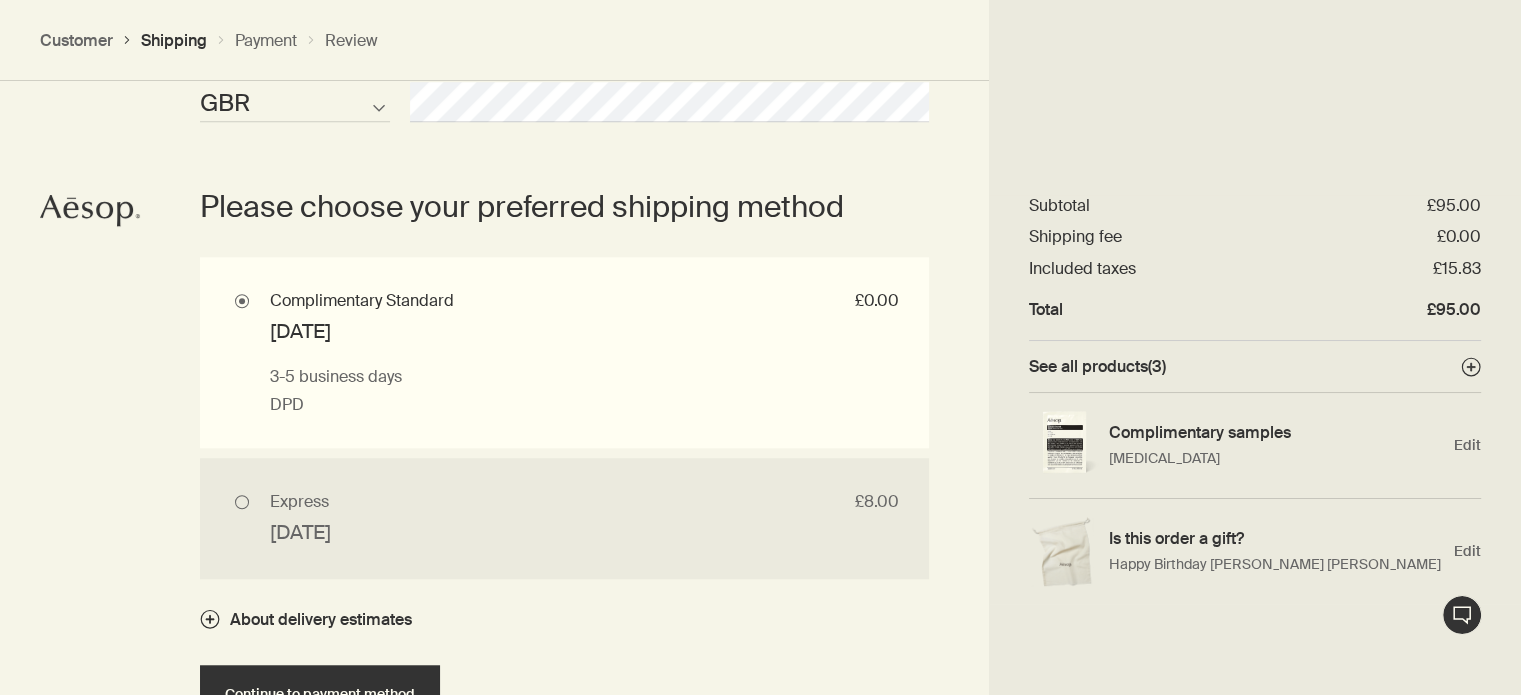 radio on "true" 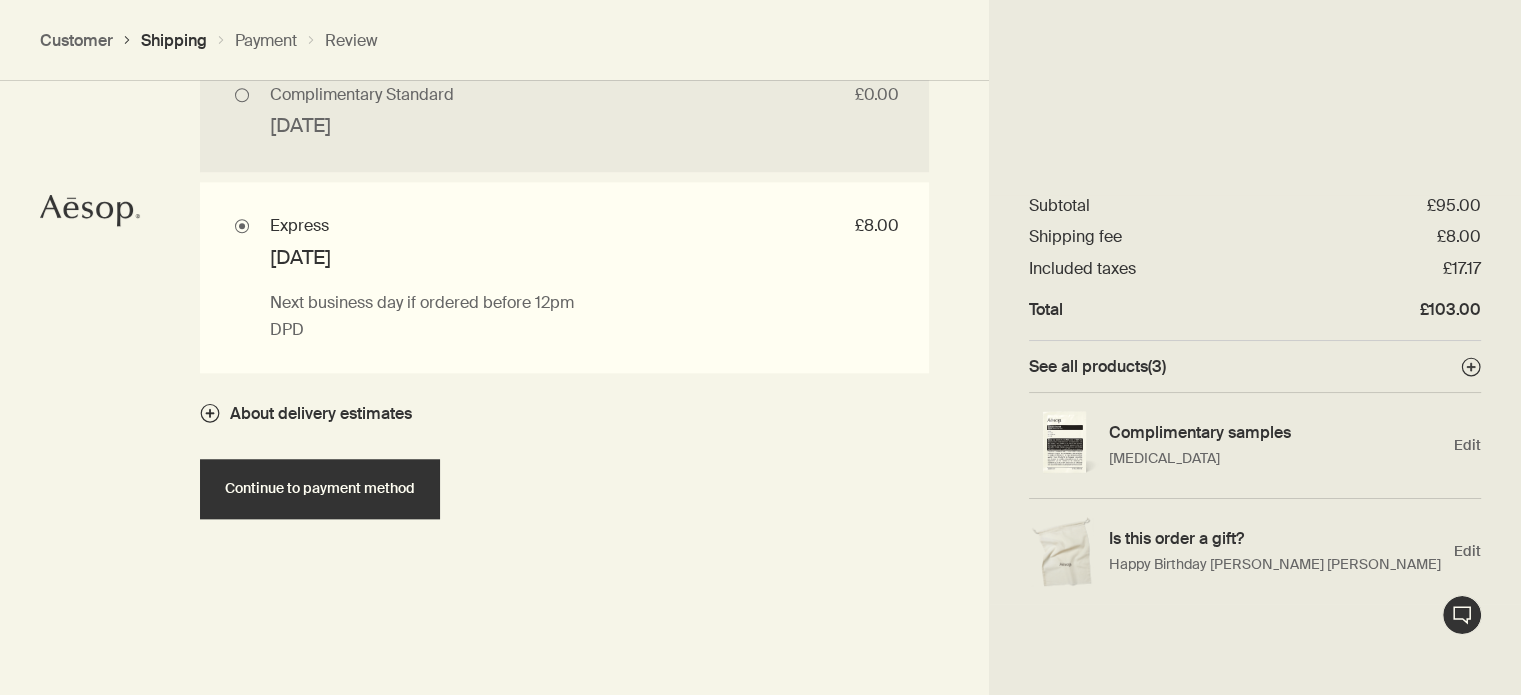 scroll, scrollTop: 1960, scrollLeft: 0, axis: vertical 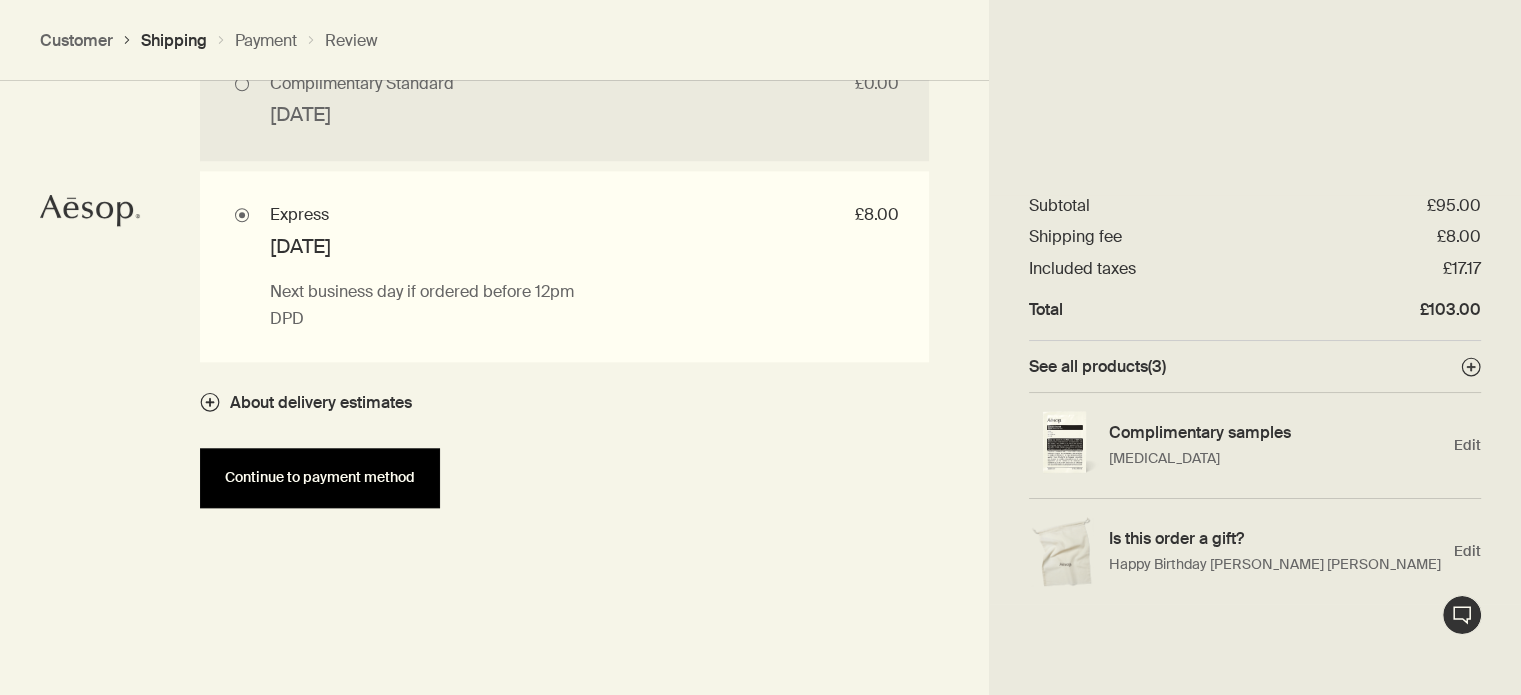 click on "Continue to payment method" at bounding box center [320, 477] 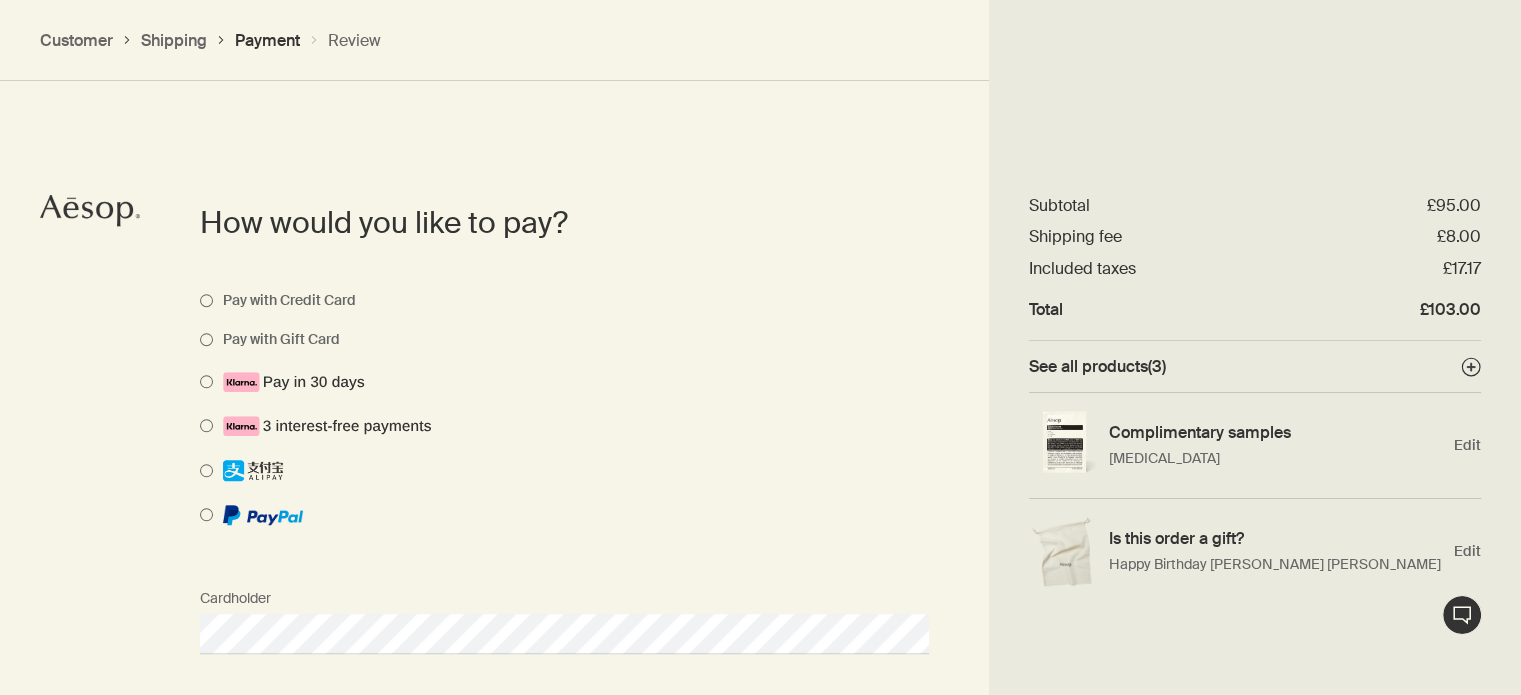 scroll, scrollTop: 1420, scrollLeft: 0, axis: vertical 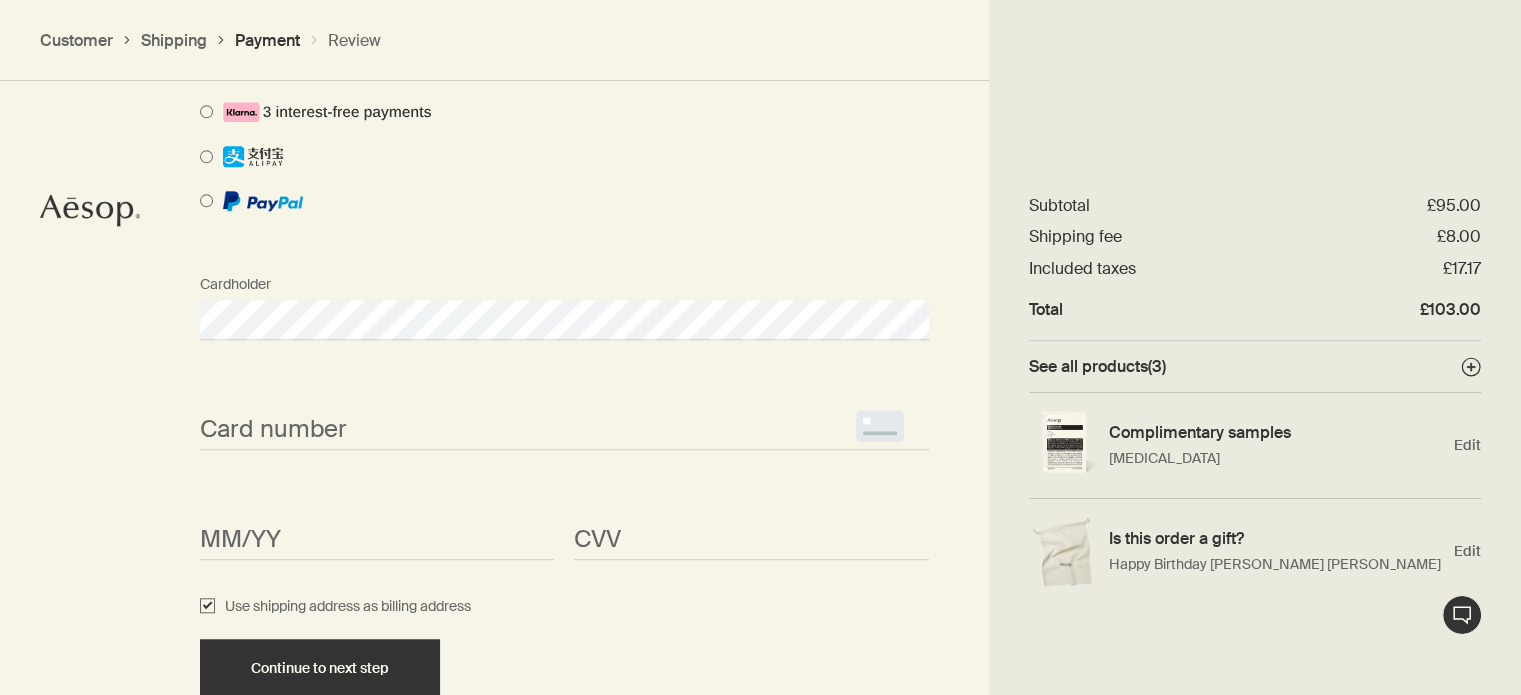 click on "Card number <p>Your browser does not support iframes.</p>" at bounding box center [564, 412] 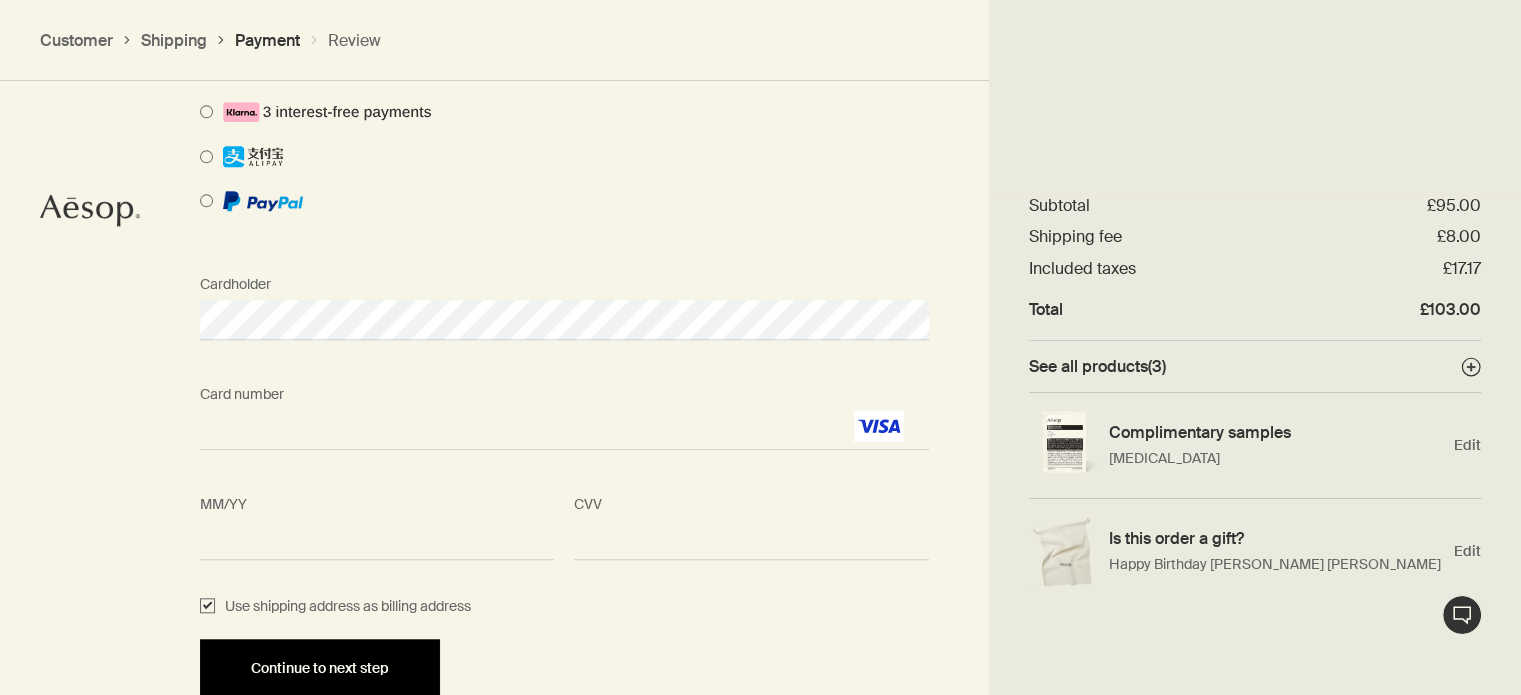 click on "Continue to next step" at bounding box center (320, 668) 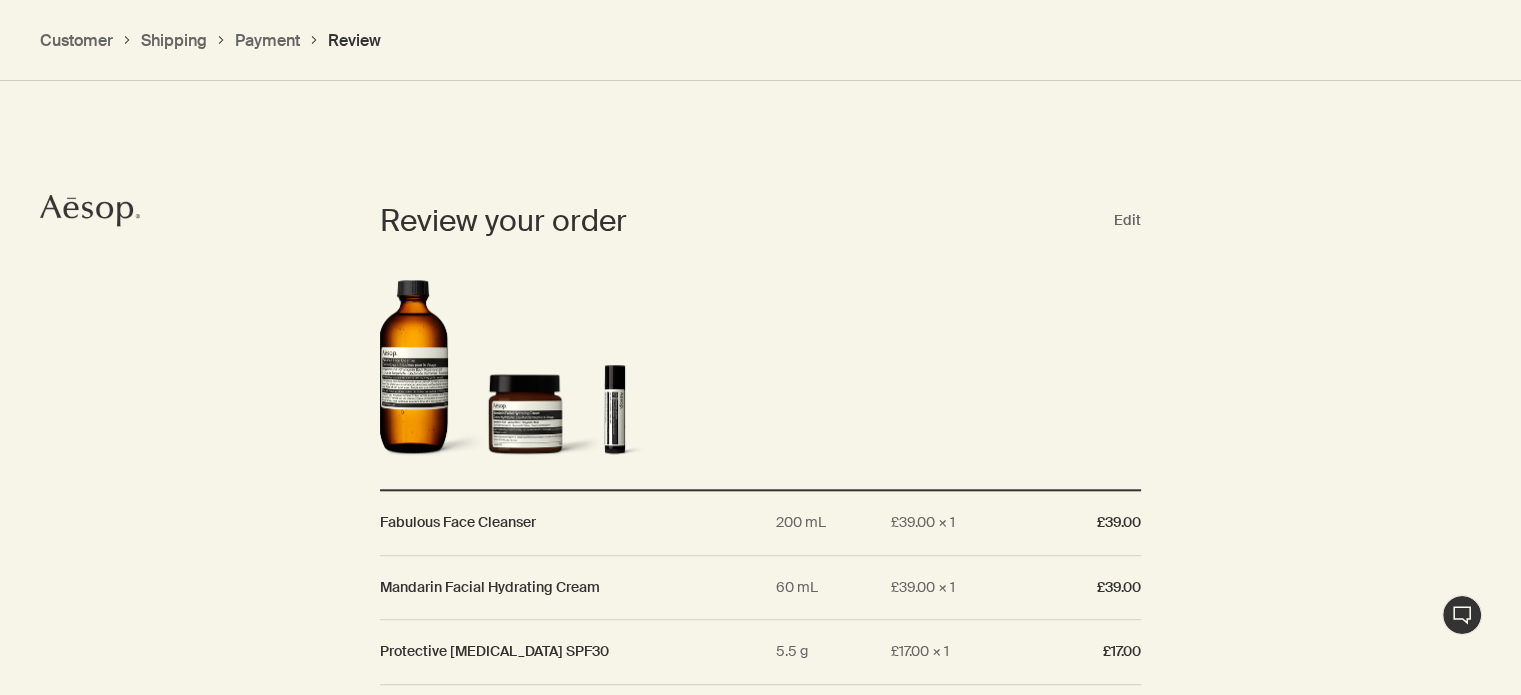 scroll, scrollTop: 1796, scrollLeft: 0, axis: vertical 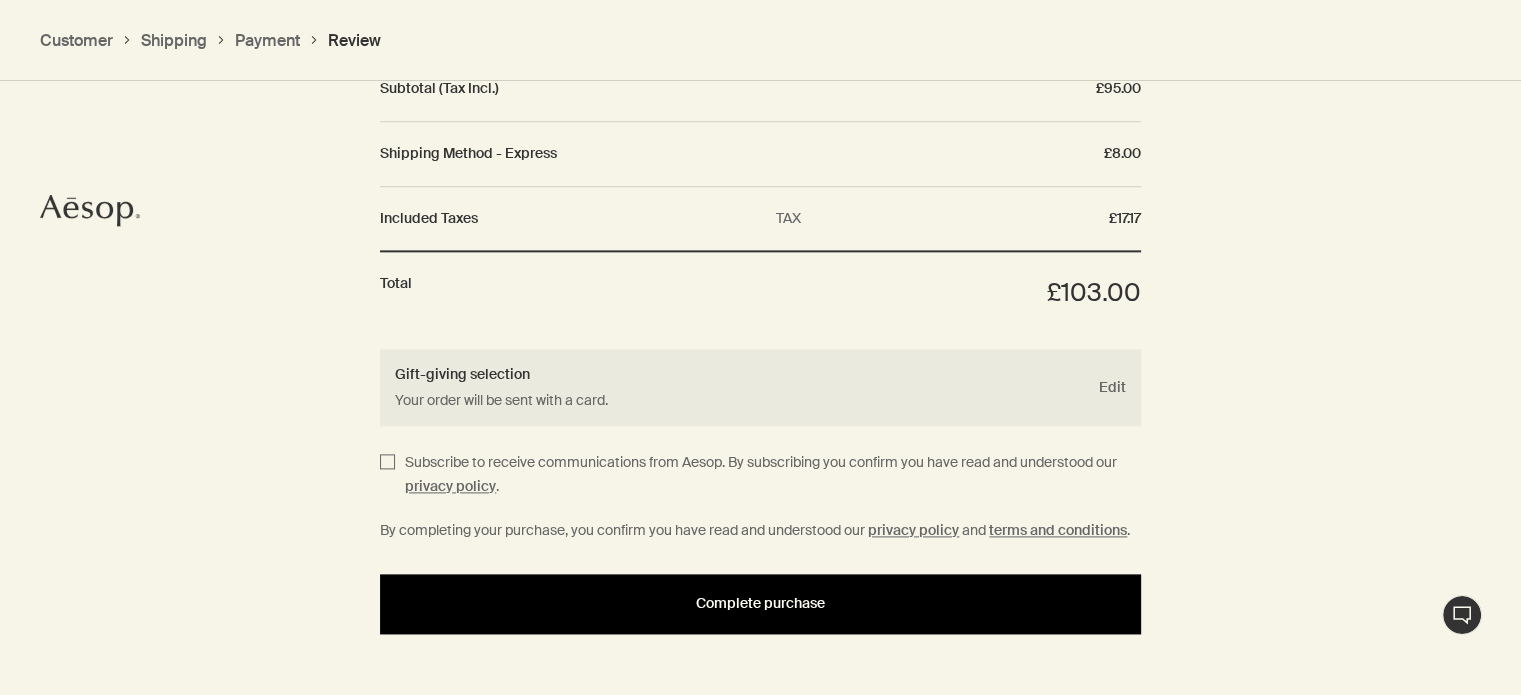 click on "Complete purchase" at bounding box center [760, 603] 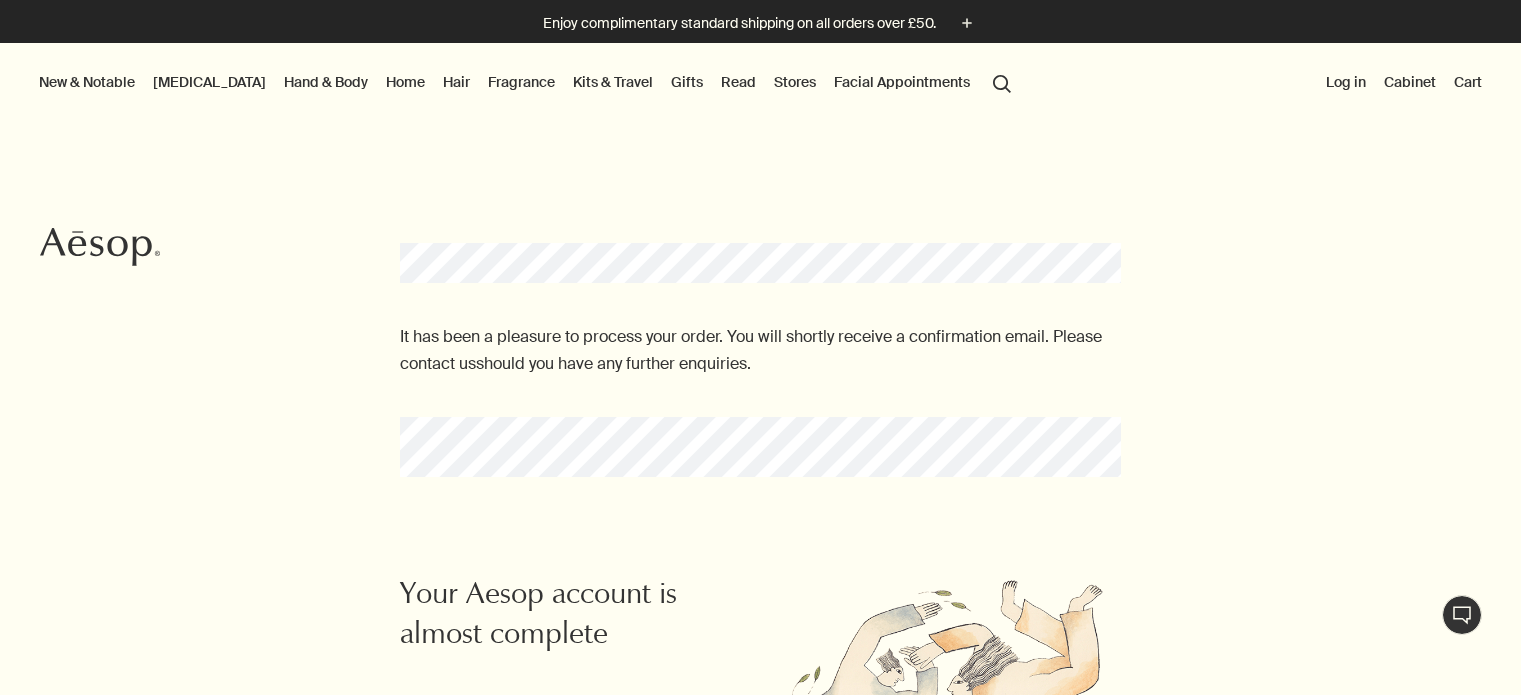 scroll, scrollTop: 0, scrollLeft: 0, axis: both 